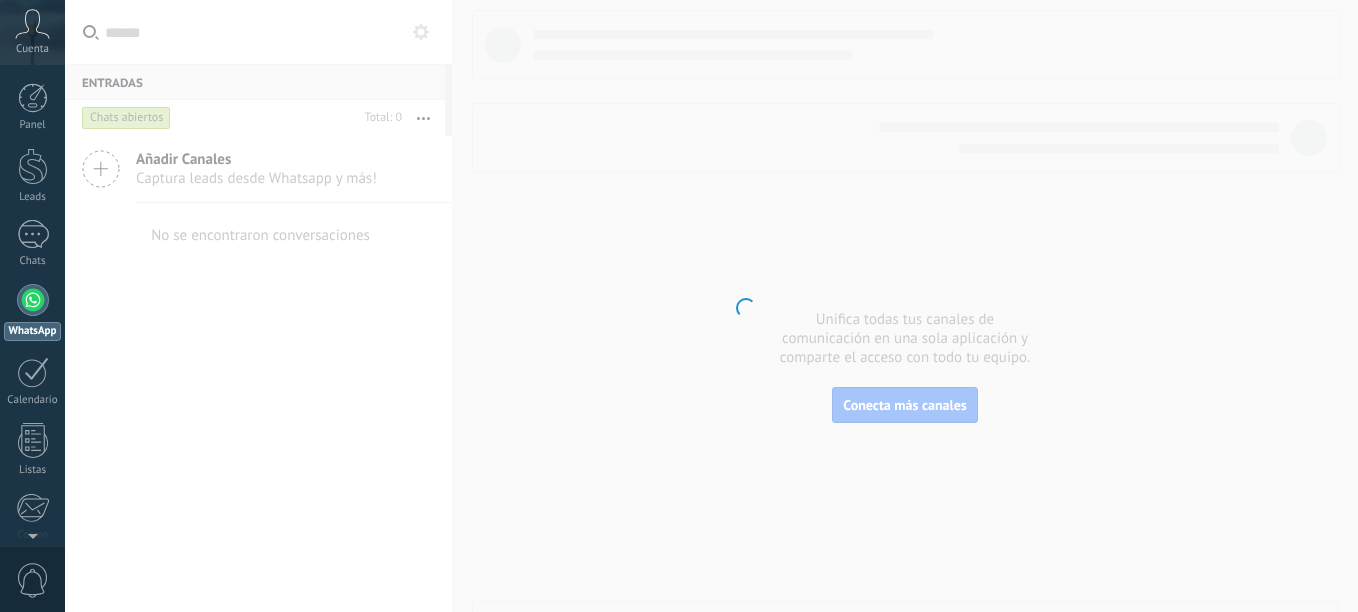 scroll, scrollTop: 0, scrollLeft: 0, axis: both 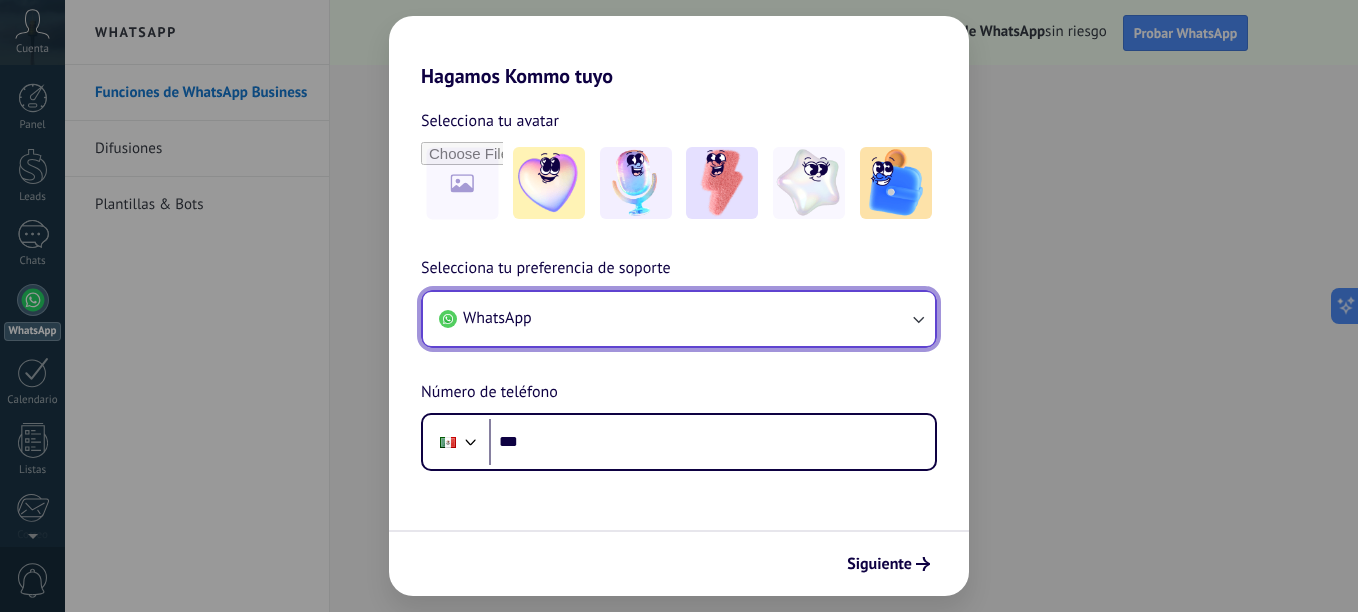 click on "WhatsApp" at bounding box center (679, 319) 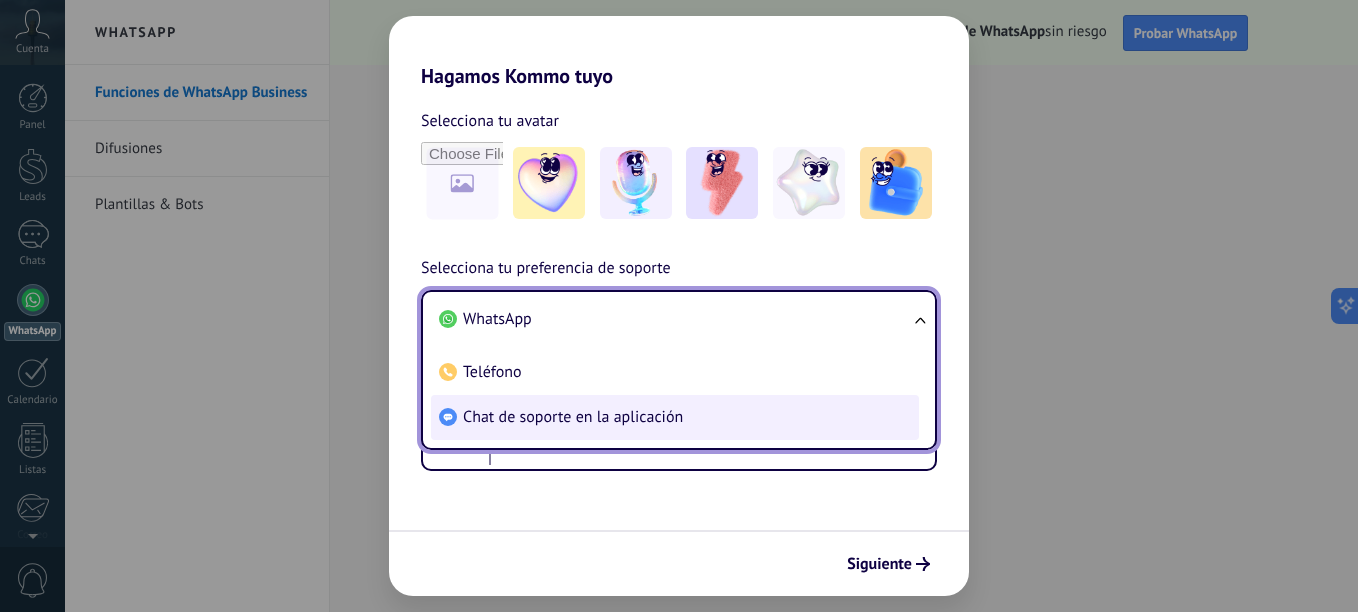 click on "Chat de soporte en la aplicación" at bounding box center (573, 417) 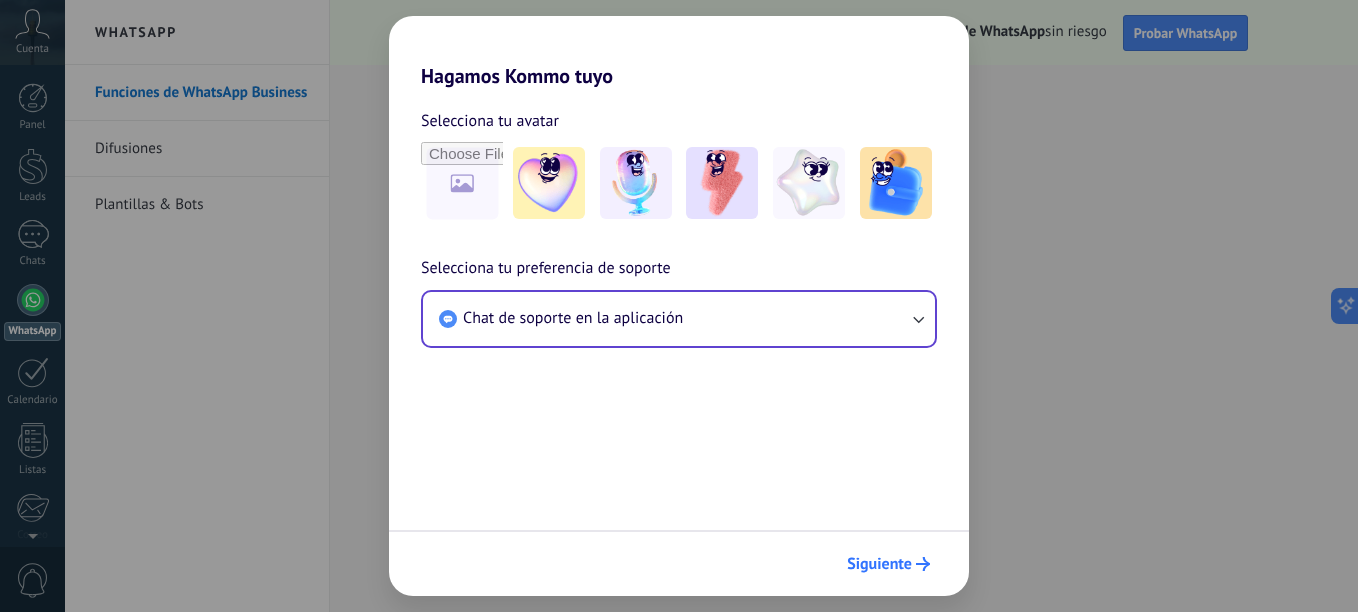 click on "Siguiente" at bounding box center [879, 564] 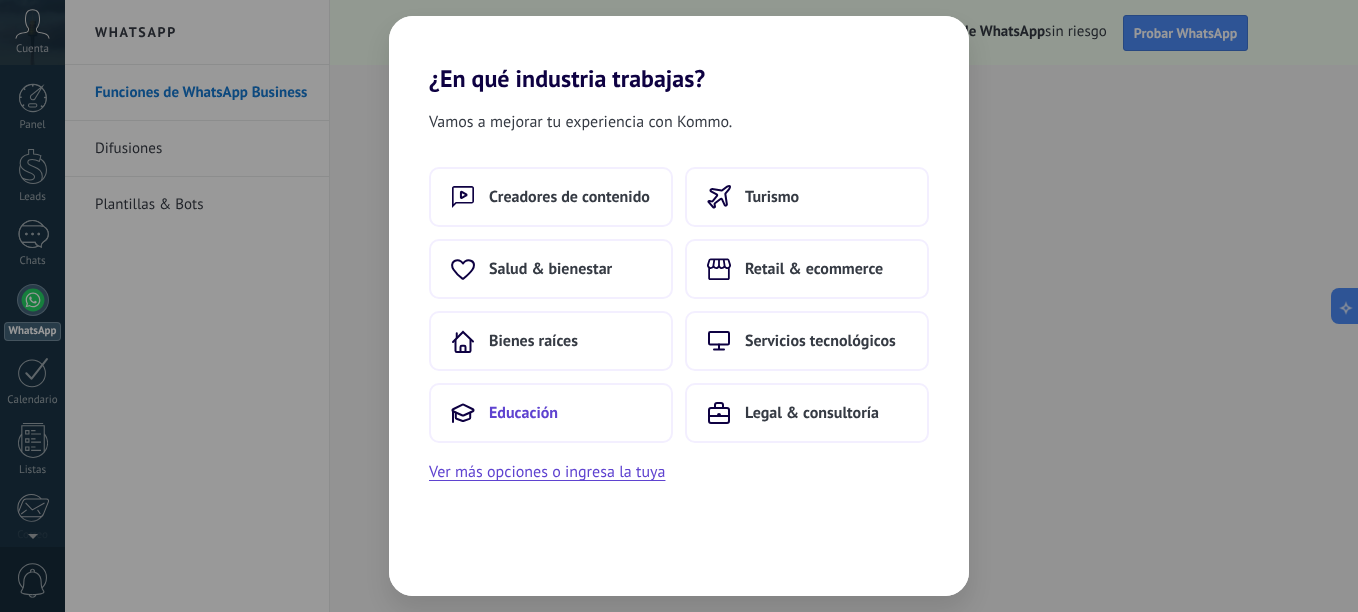 click on "Educación" at bounding box center [551, 413] 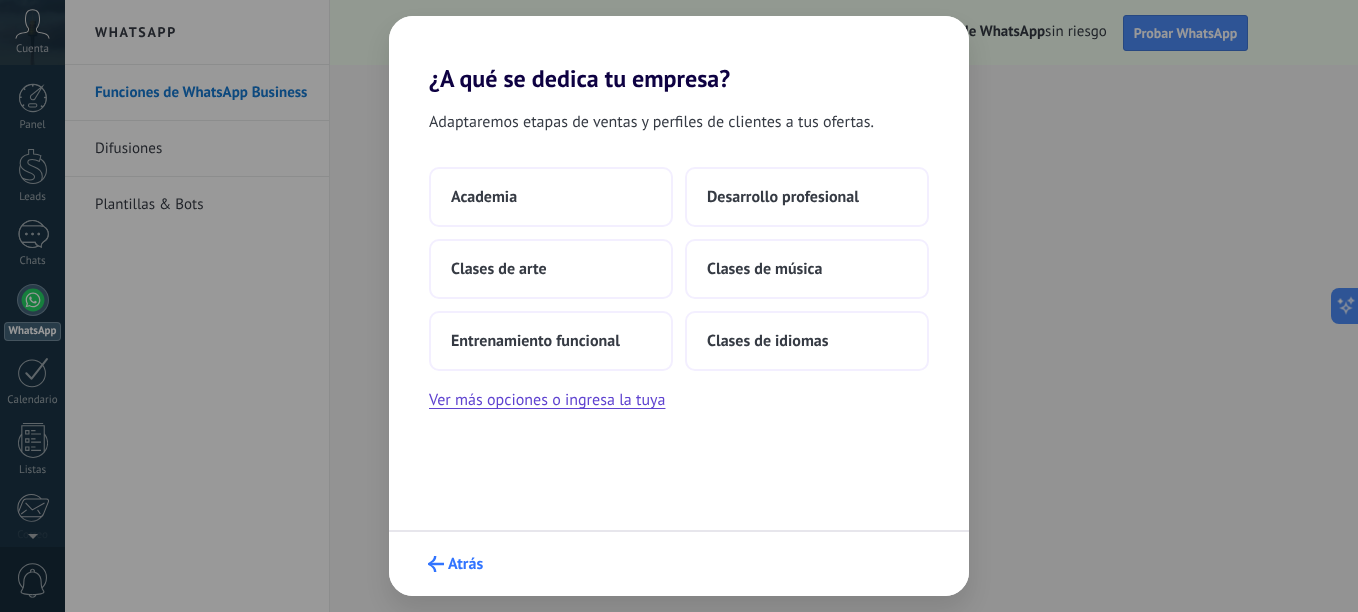 click on "Atrás" at bounding box center (465, 564) 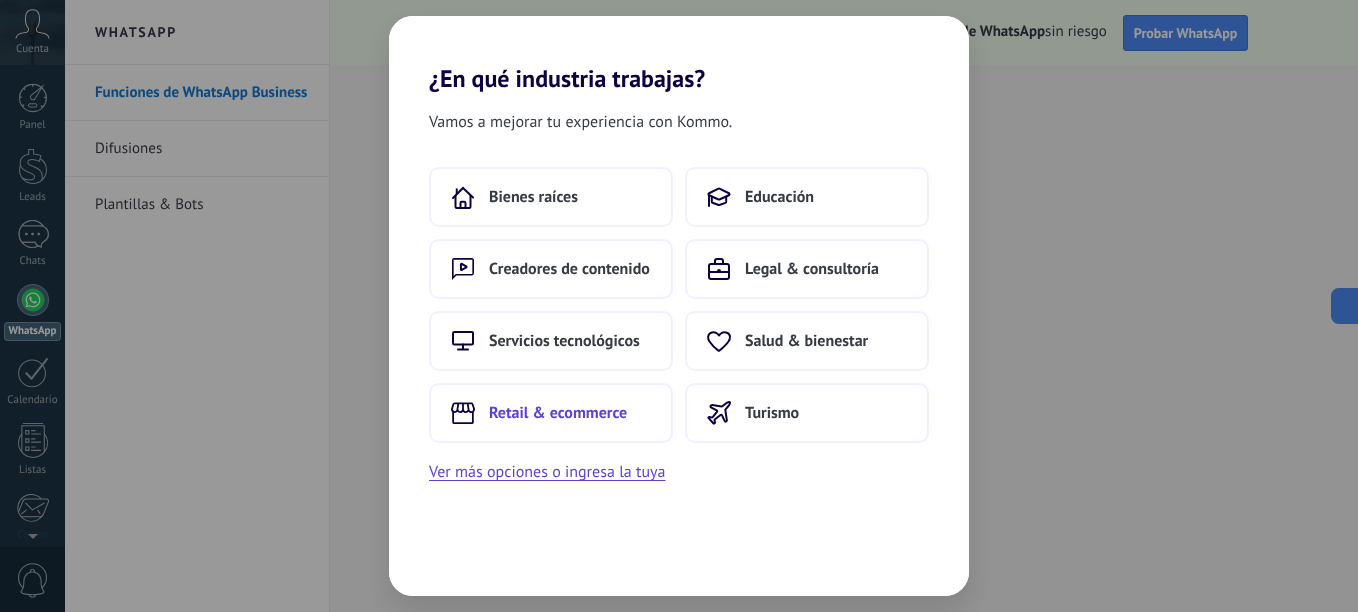 click on "Retail & ecommerce" at bounding box center (558, 413) 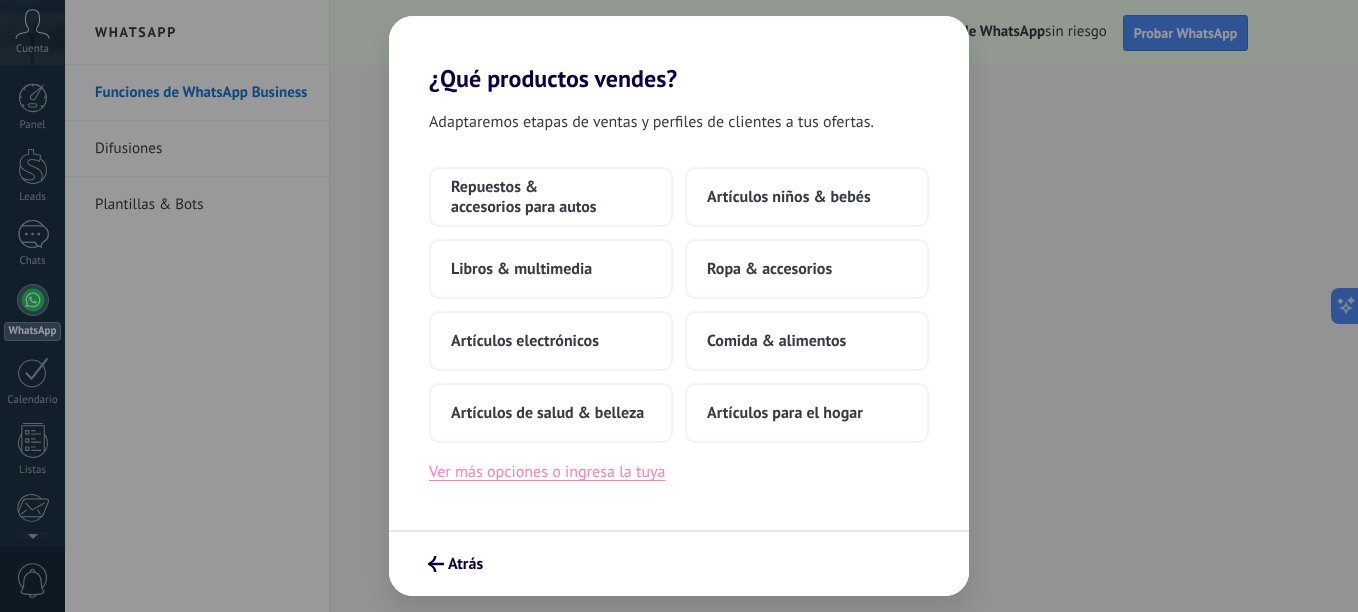 click on "Ver más opciones o ingresa la tuya" at bounding box center (547, 472) 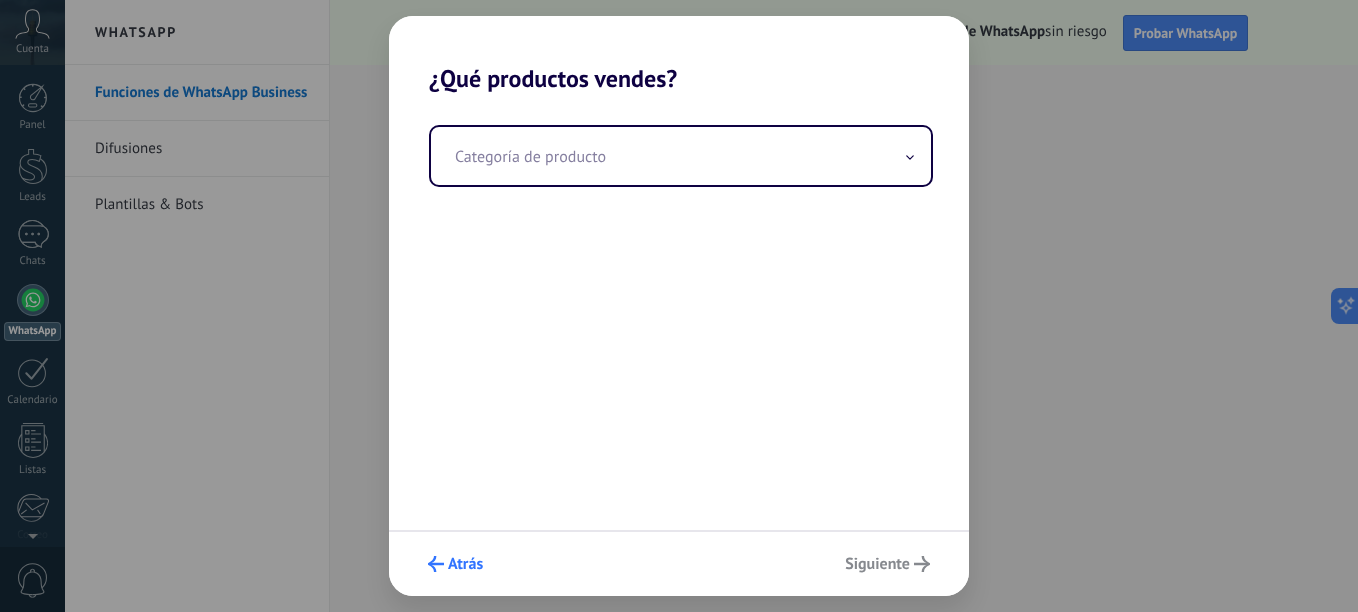 click on "Atrás" at bounding box center (455, 564) 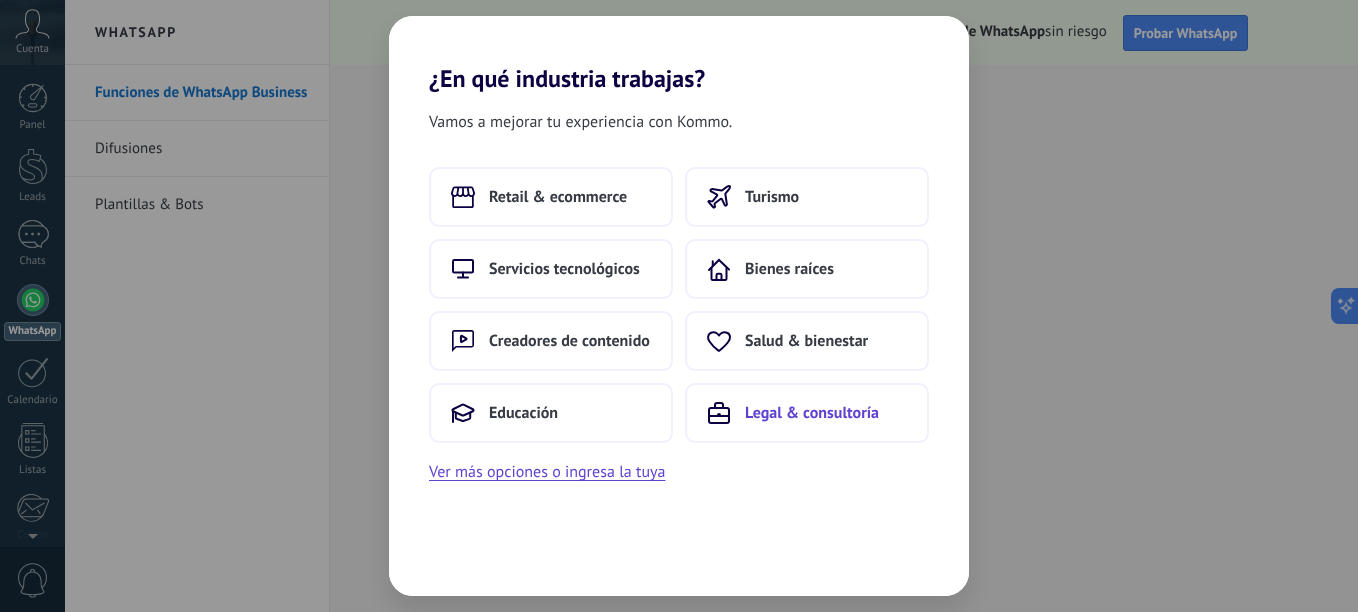 click on "Legal & consultoría" at bounding box center (812, 413) 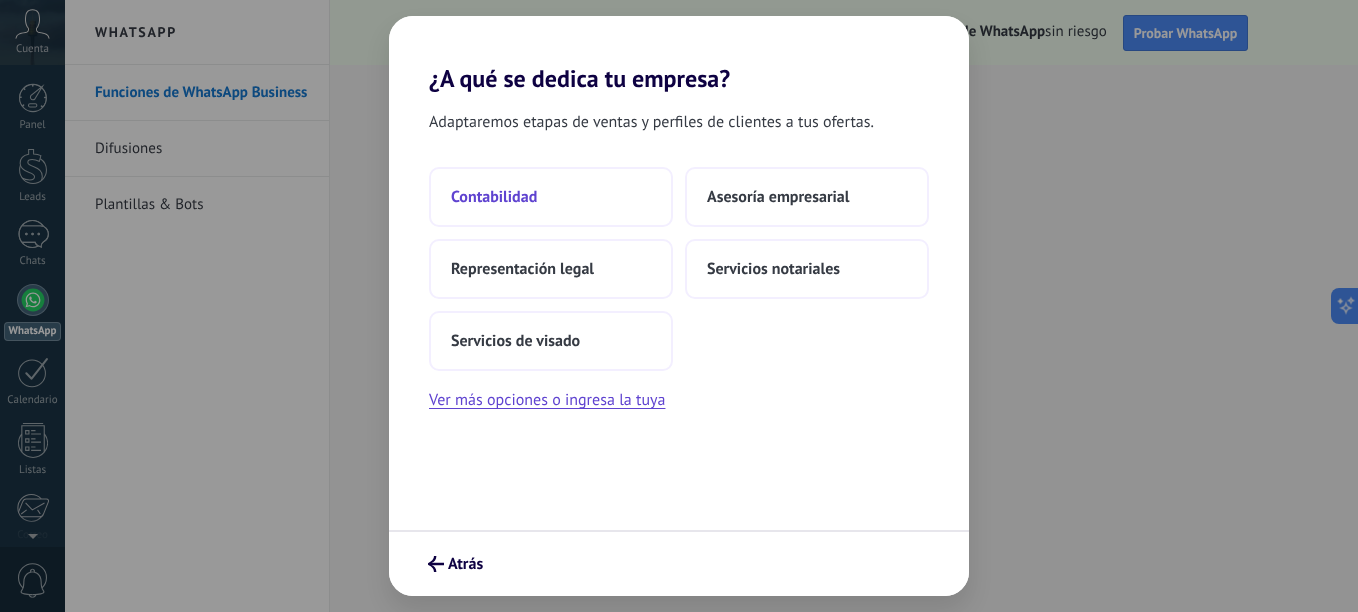click on "Contabilidad" at bounding box center (551, 197) 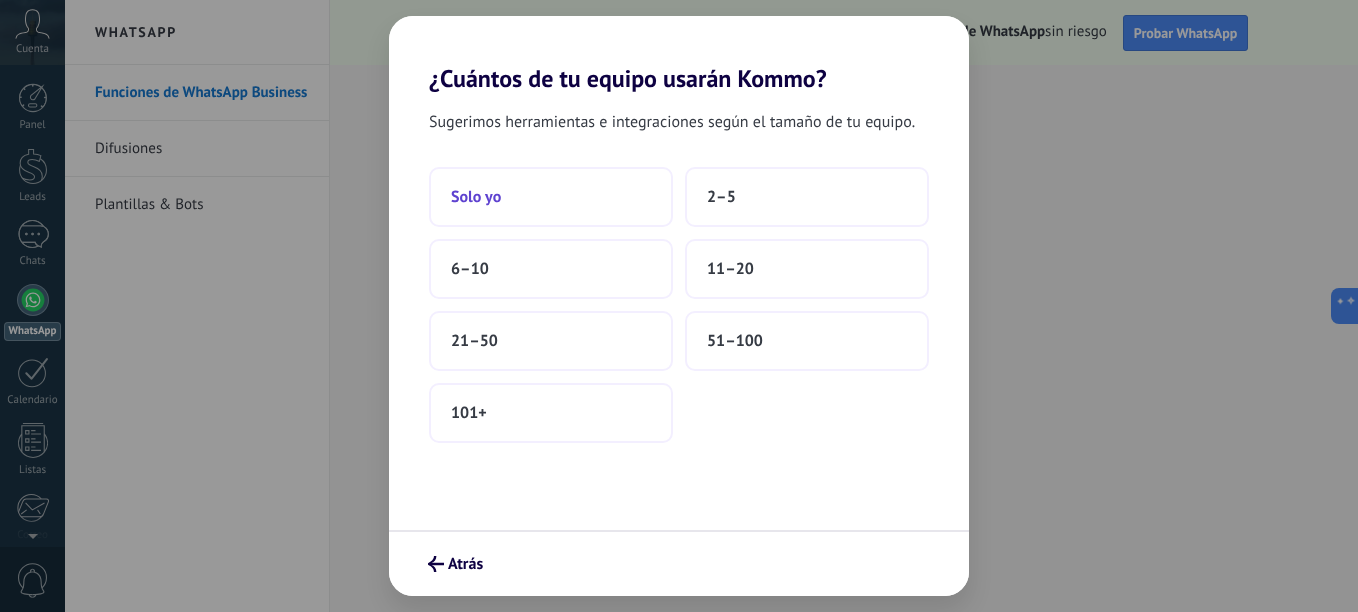 click on "Solo yo" at bounding box center [551, 197] 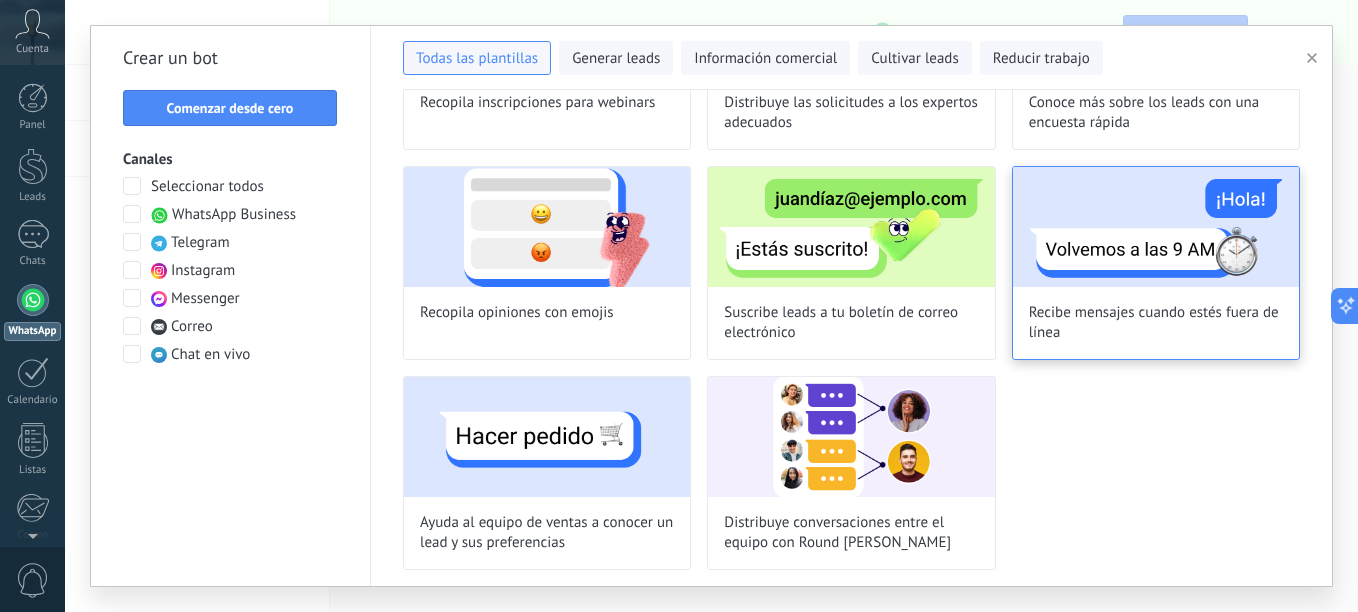 scroll, scrollTop: 450, scrollLeft: 0, axis: vertical 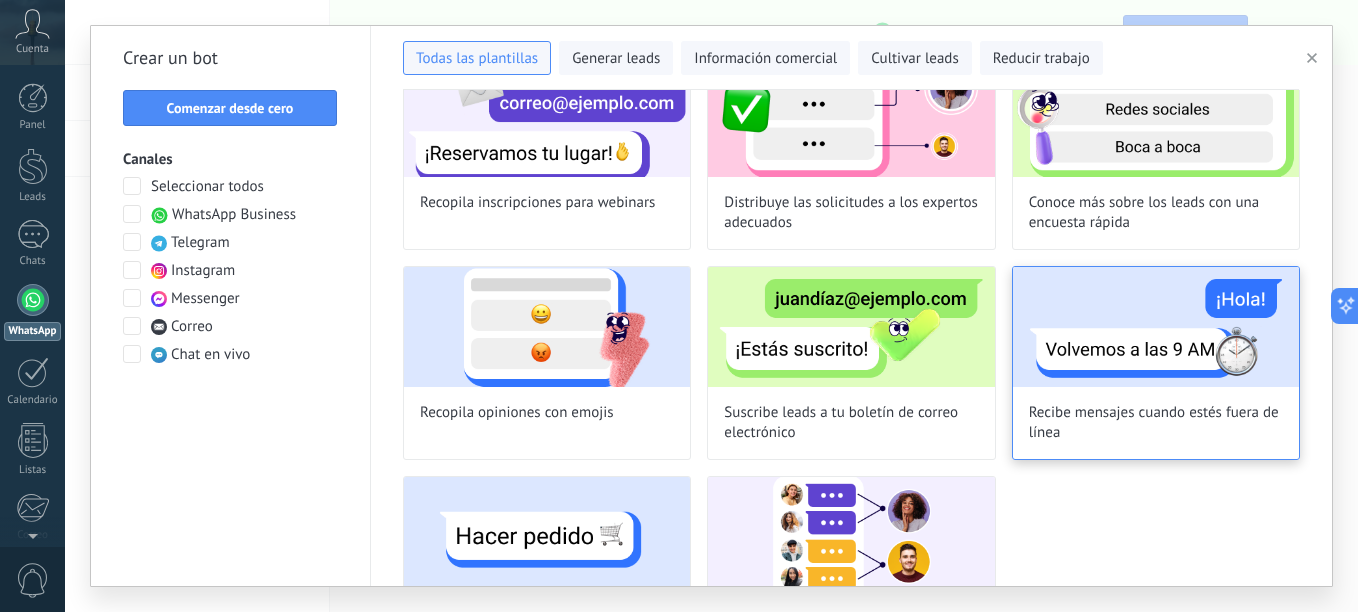 click on "Recibe mensajes cuando estés fuera de línea" at bounding box center (1156, 423) 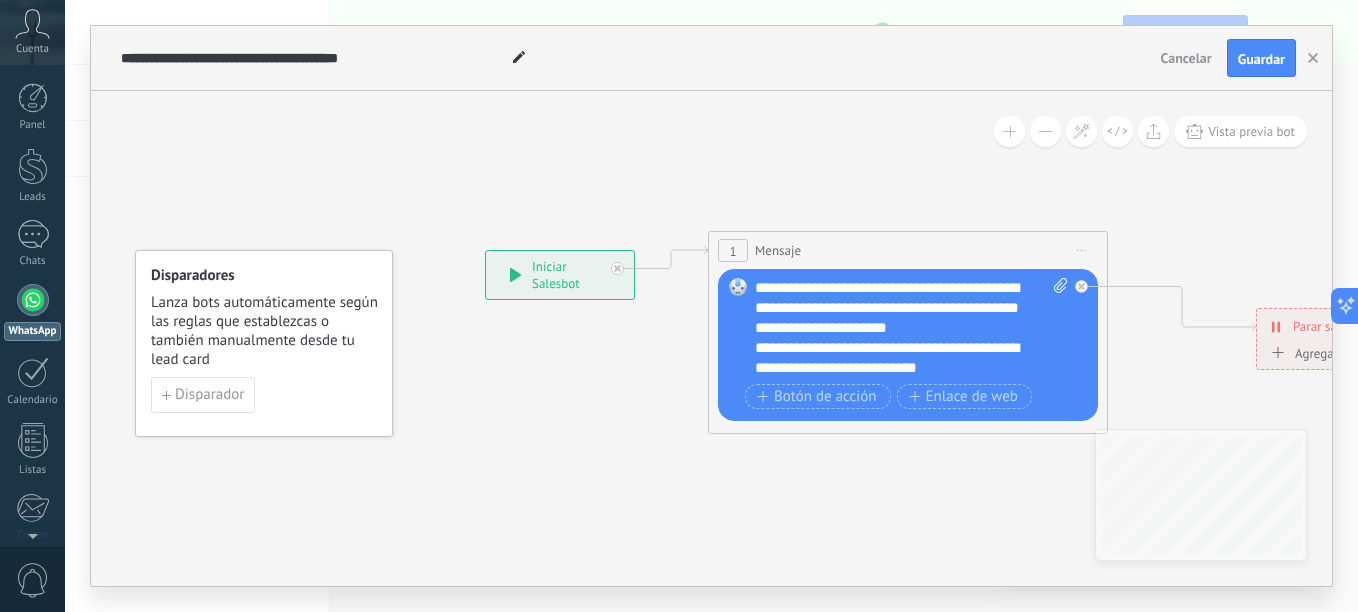 drag, startPoint x: 1232, startPoint y: 394, endPoint x: 1190, endPoint y: 402, distance: 42.755116 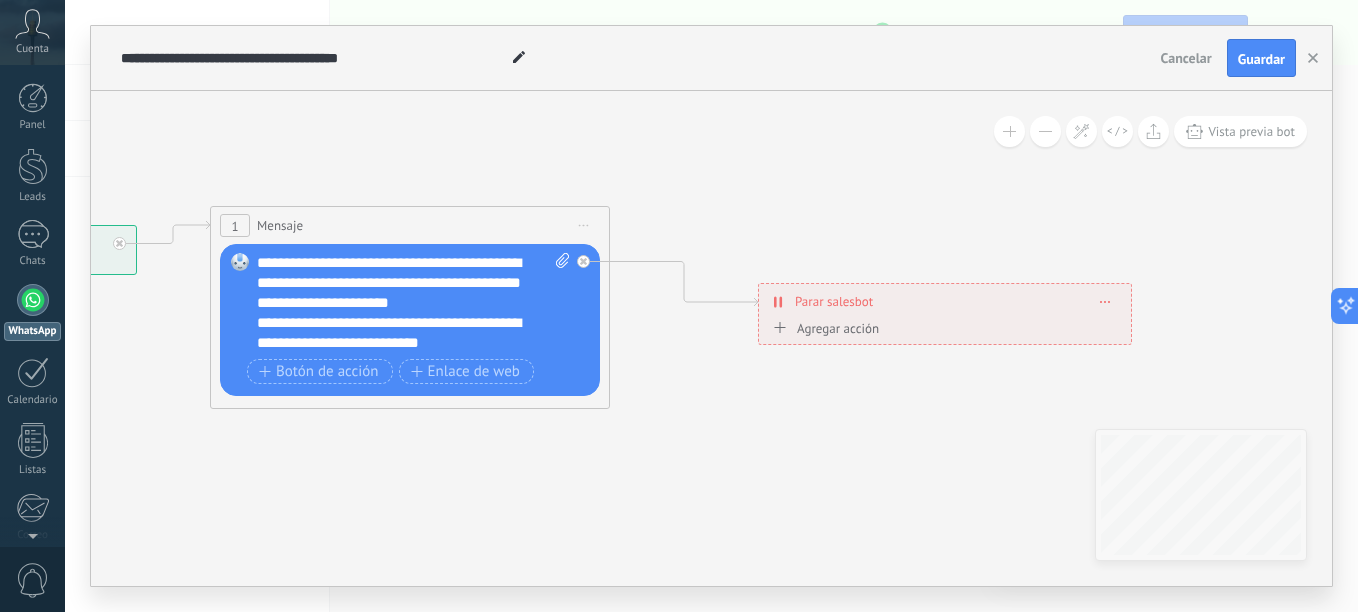 drag, startPoint x: 1177, startPoint y: 406, endPoint x: 715, endPoint y: 365, distance: 463.8157 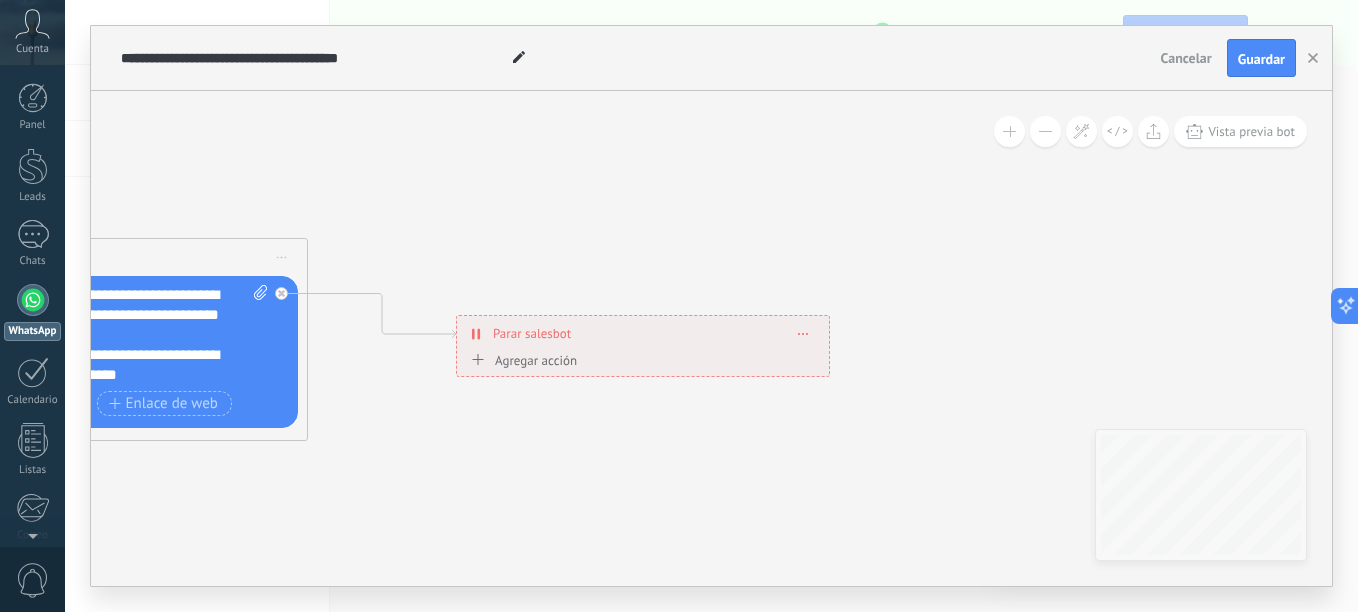 drag, startPoint x: 1064, startPoint y: 364, endPoint x: 1282, endPoint y: 290, distance: 230.21729 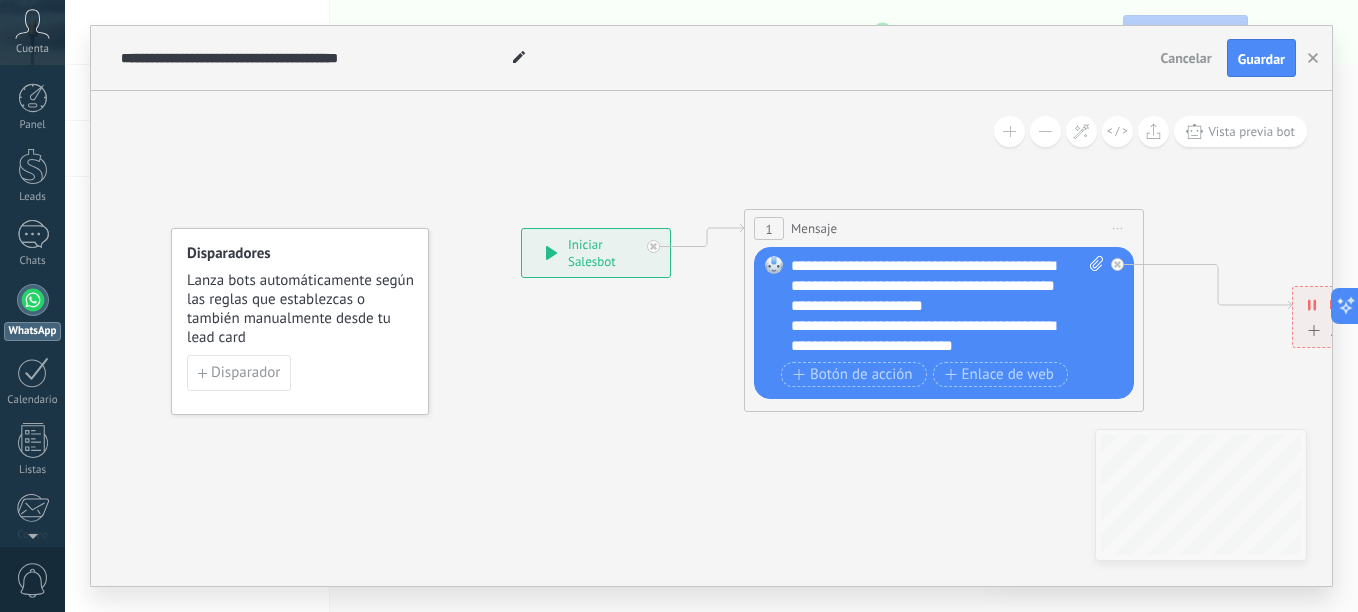 drag, startPoint x: 572, startPoint y: 362, endPoint x: 953, endPoint y: 415, distance: 384.6687 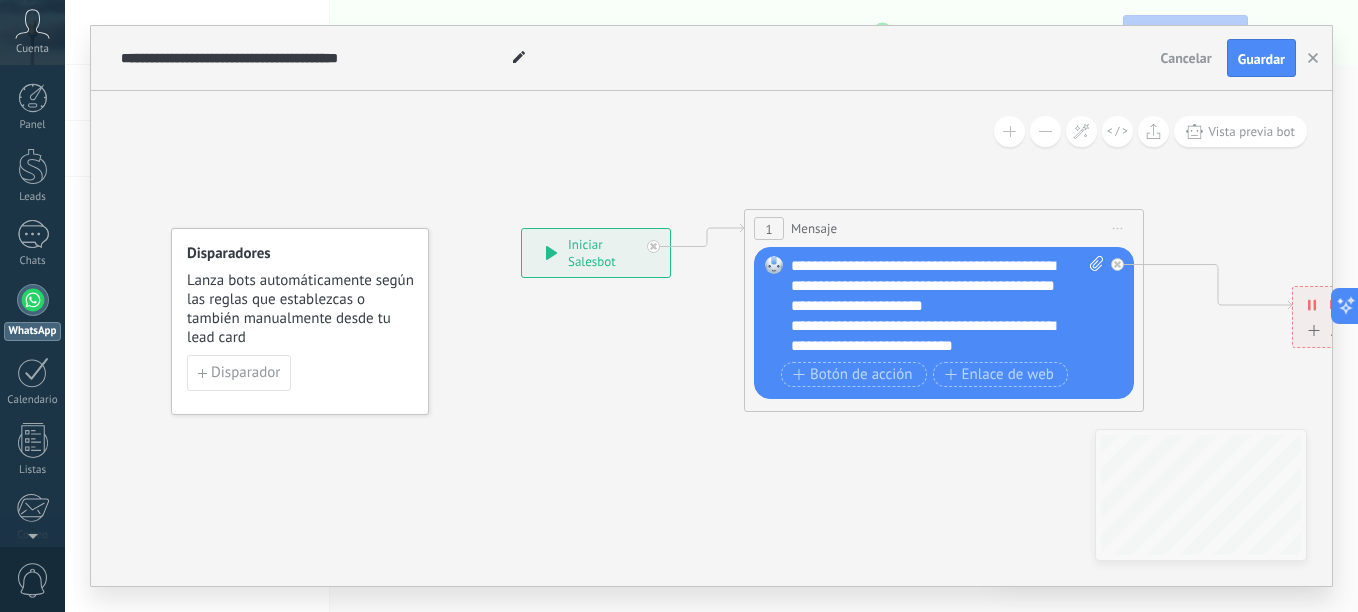 click 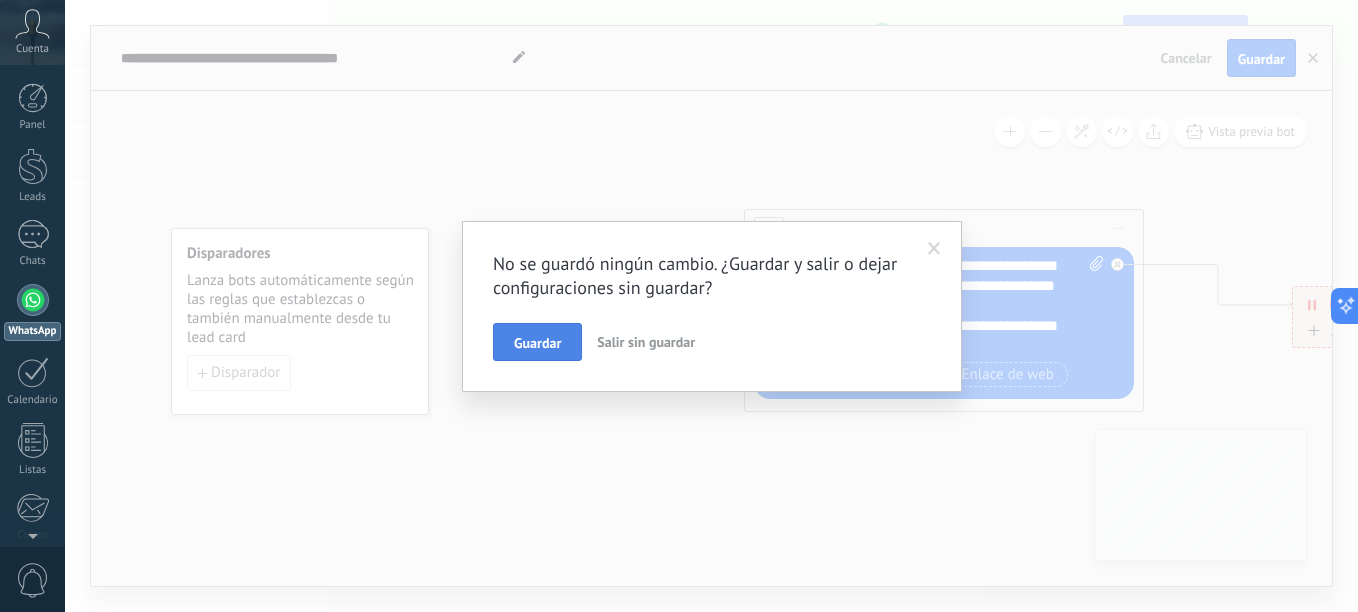 click on "Guardar" at bounding box center (537, 342) 